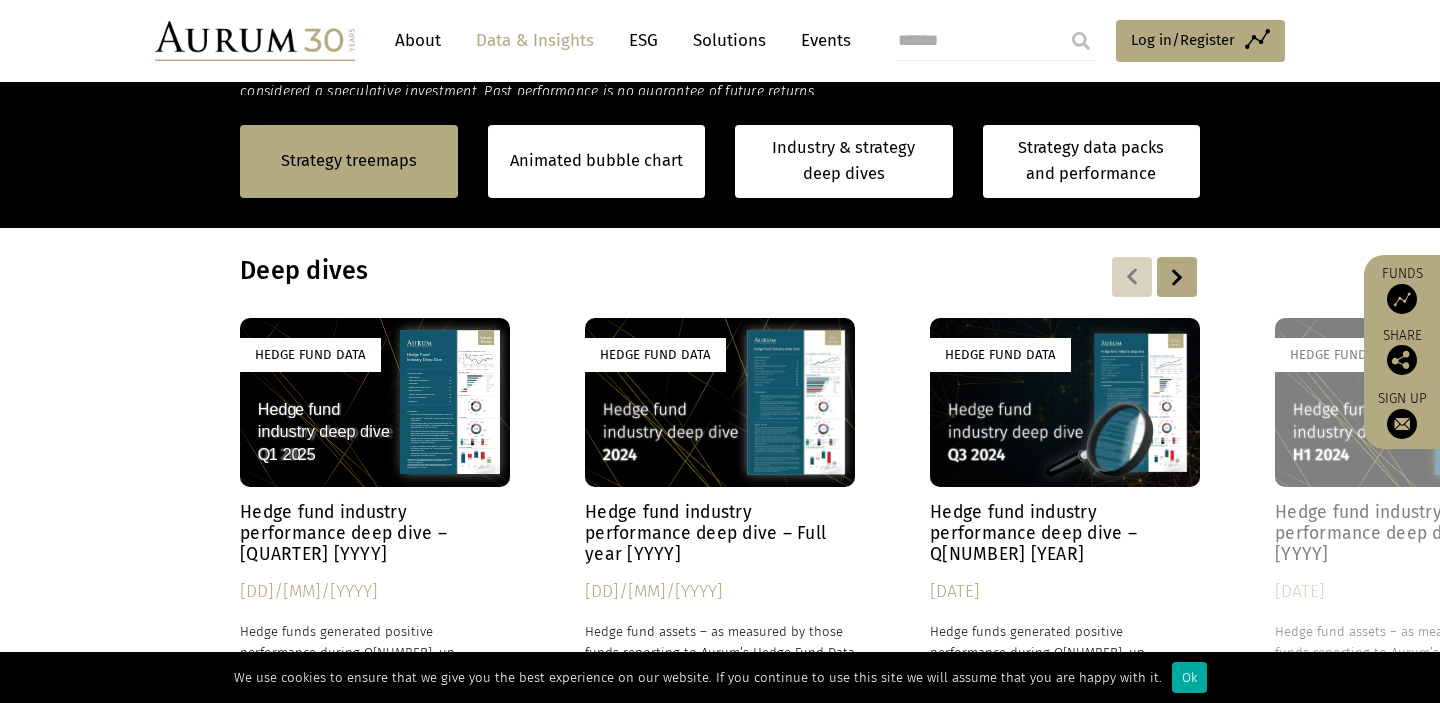 scroll, scrollTop: 1583, scrollLeft: 0, axis: vertical 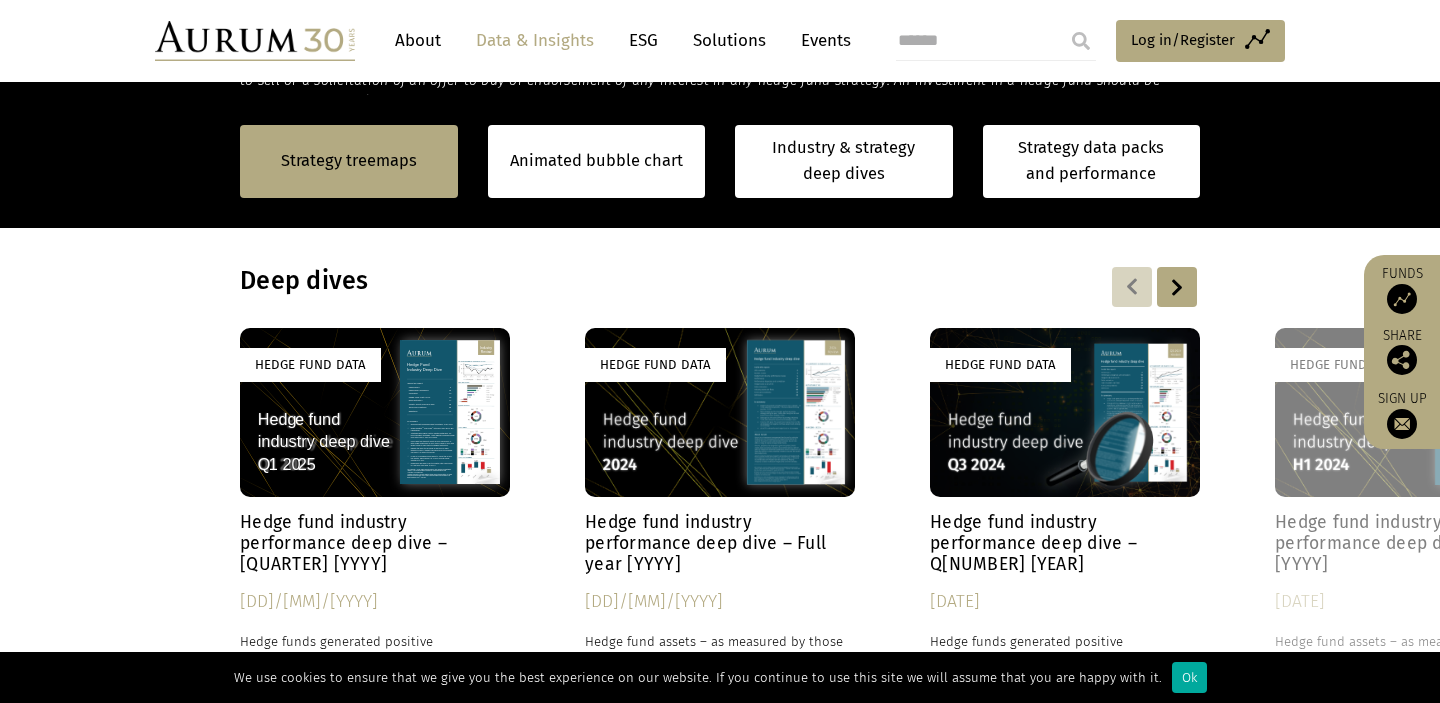 click at bounding box center [1177, 287] 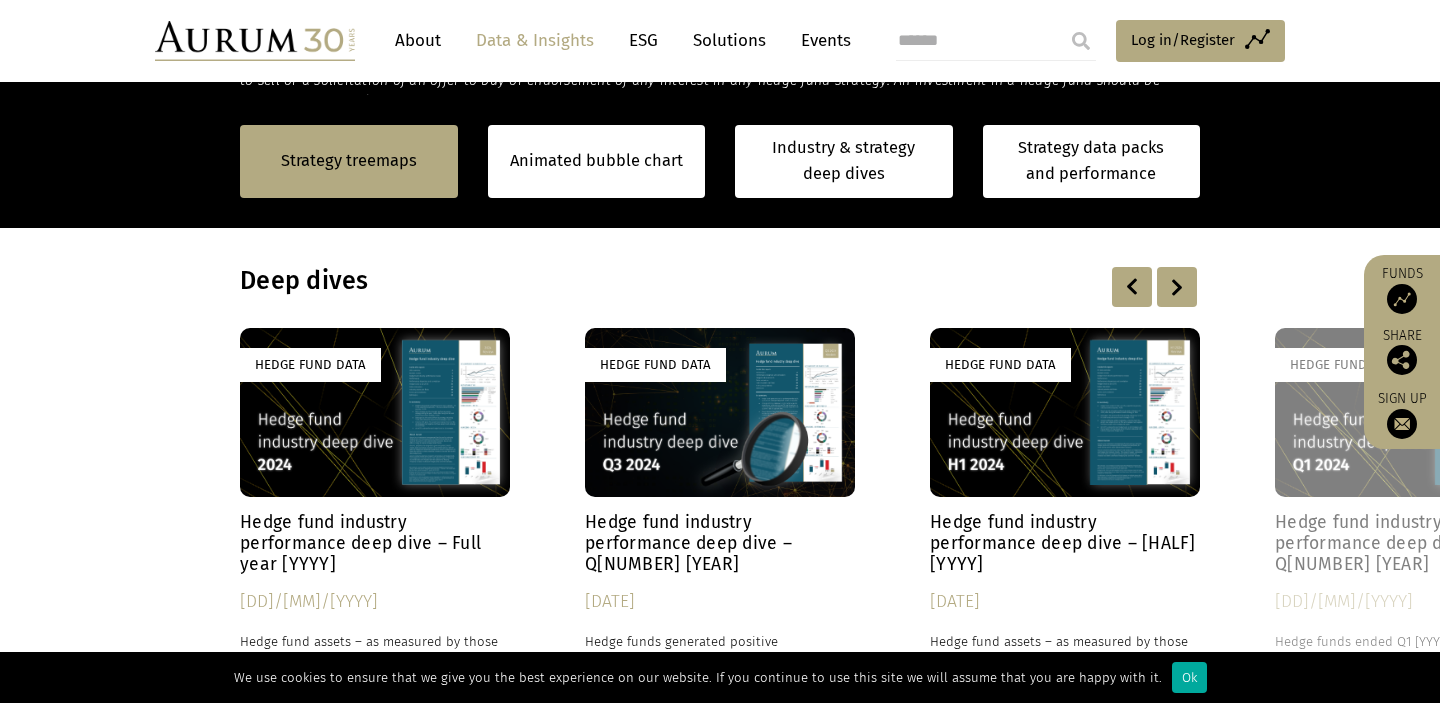 click at bounding box center (1177, 287) 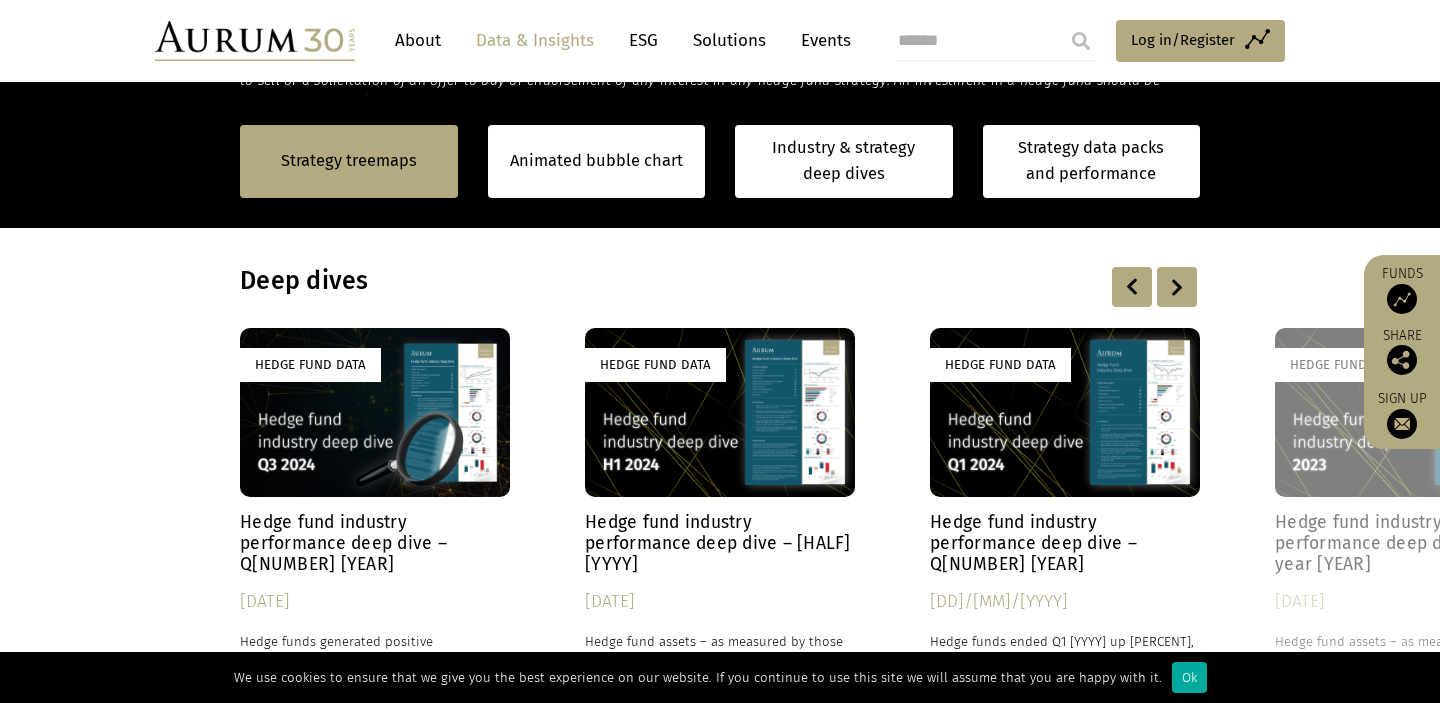 click at bounding box center [1402, 299] 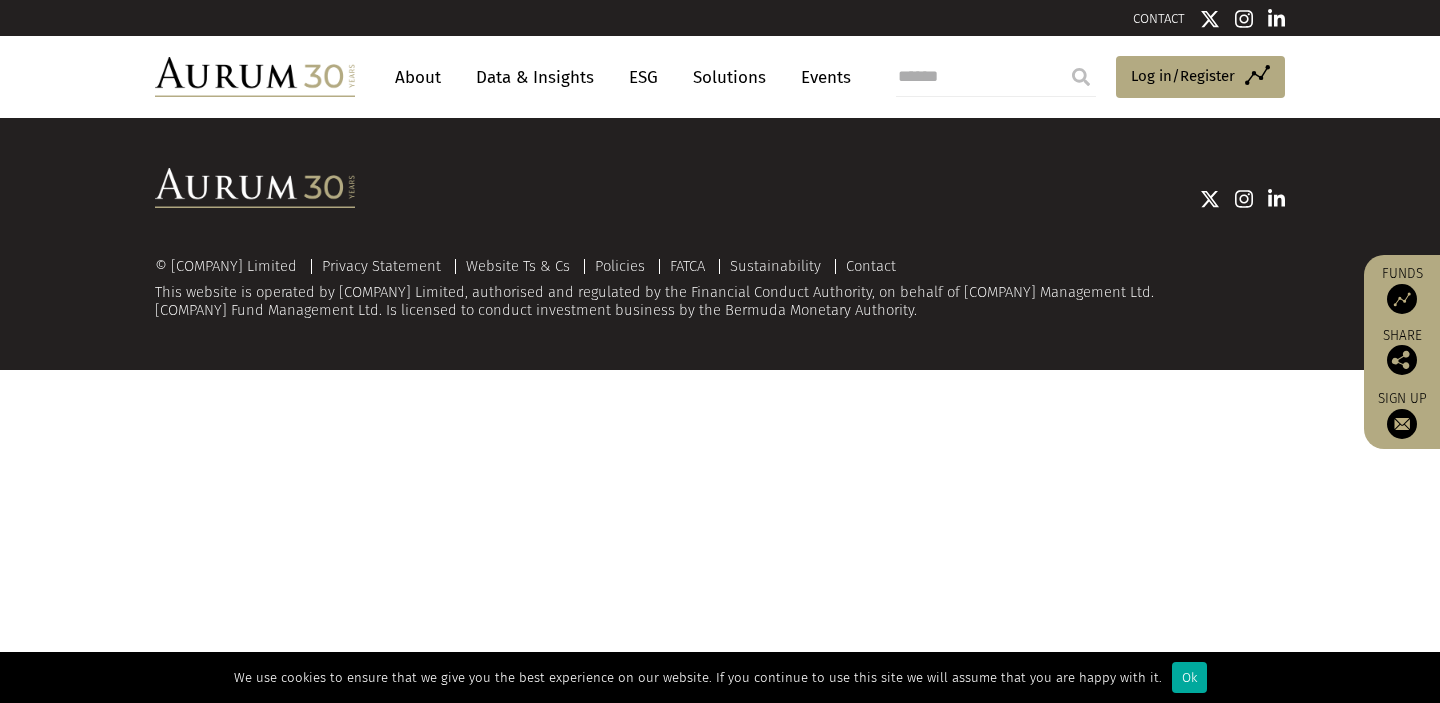 scroll, scrollTop: 0, scrollLeft: 0, axis: both 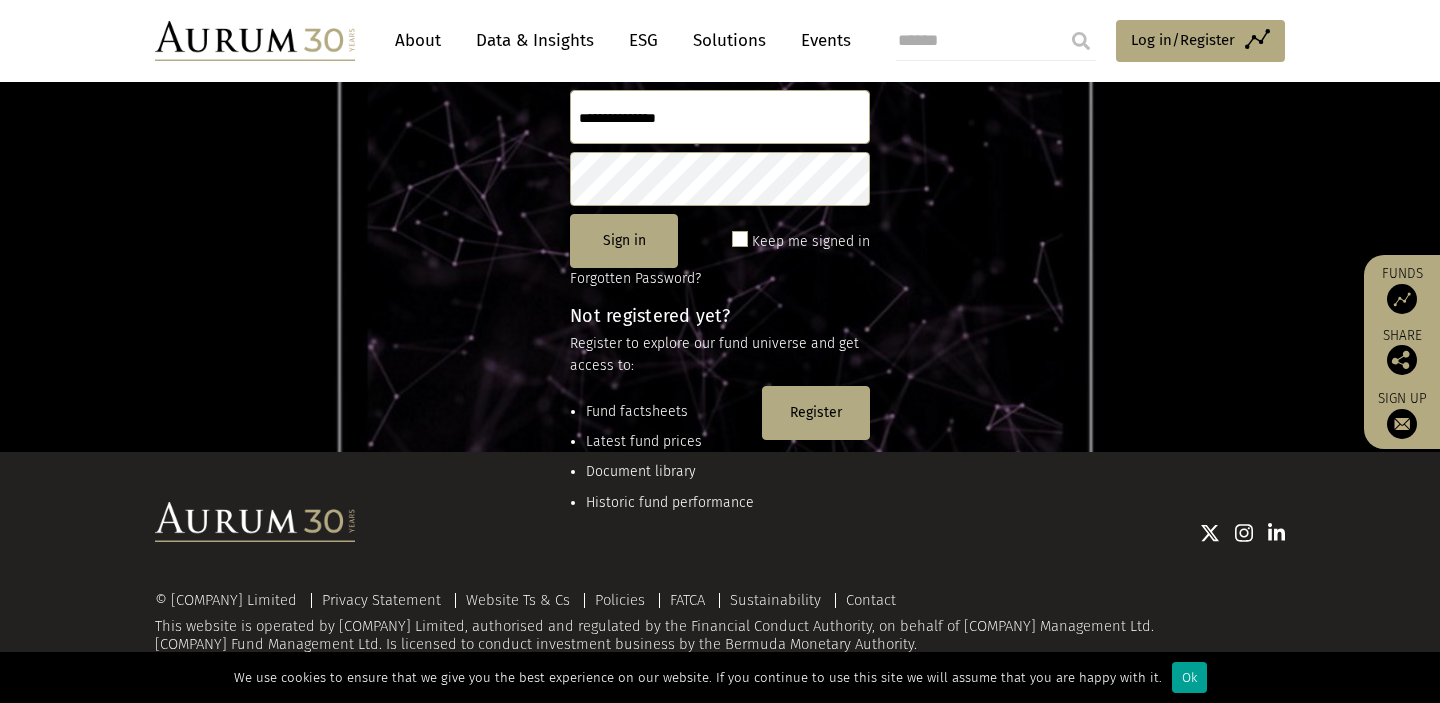 click on "Ok" at bounding box center [1189, 677] 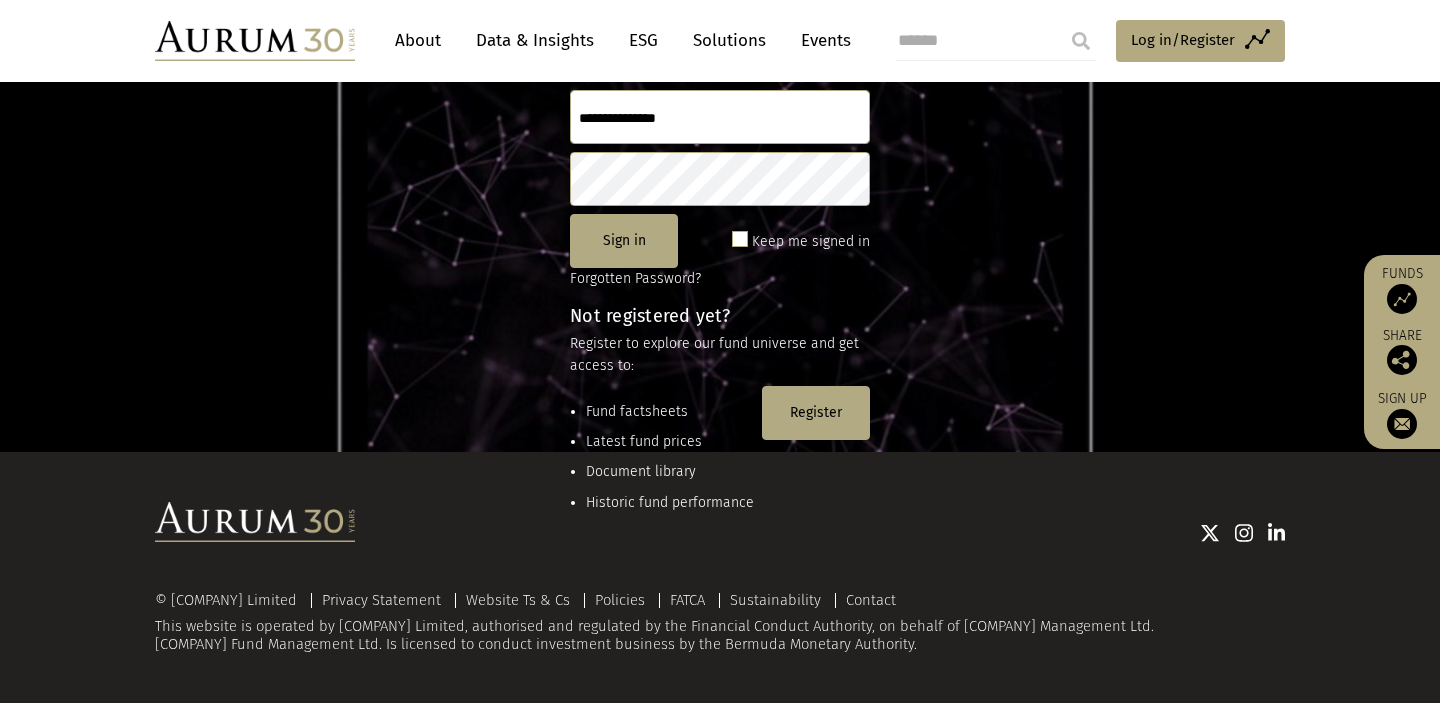 click on "© [COMPANY] Limited" at bounding box center (231, 600) 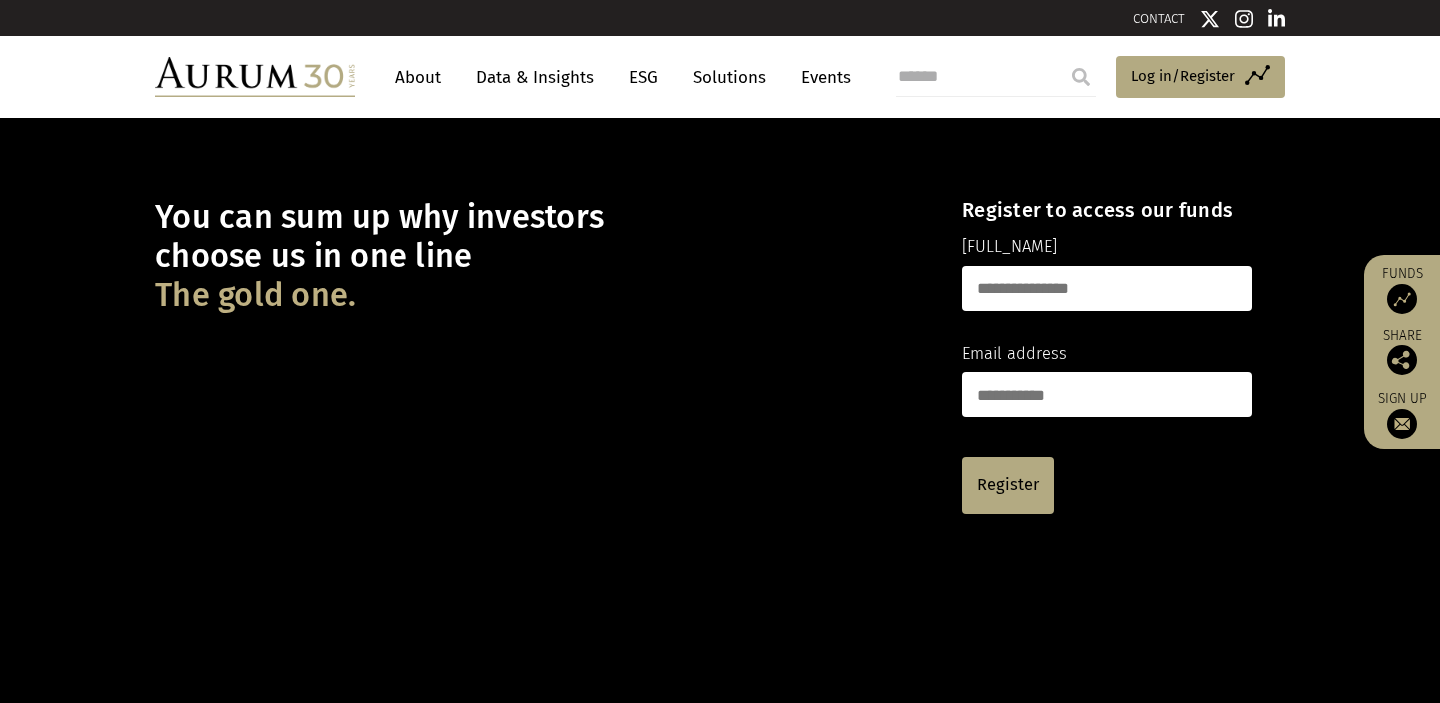 scroll, scrollTop: 0, scrollLeft: 0, axis: both 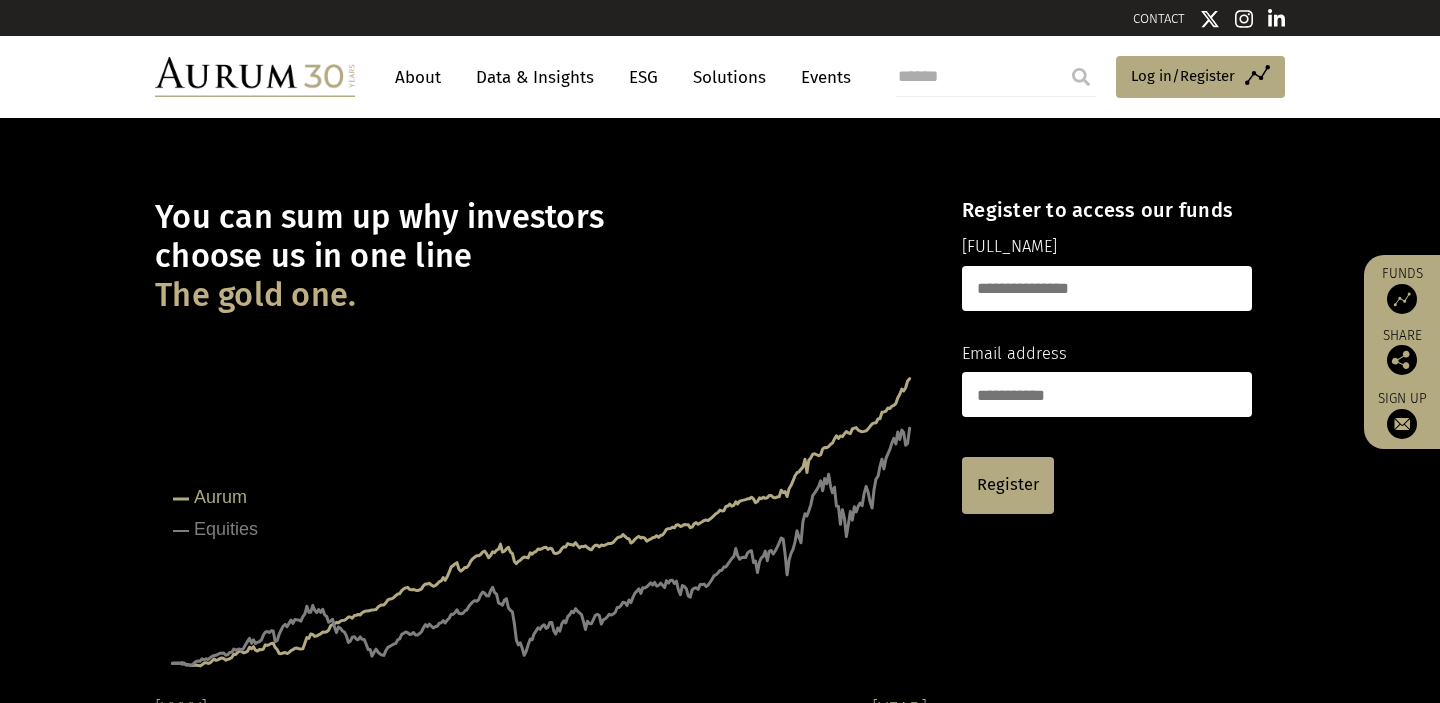 click on "Equities" at bounding box center (226, 529) 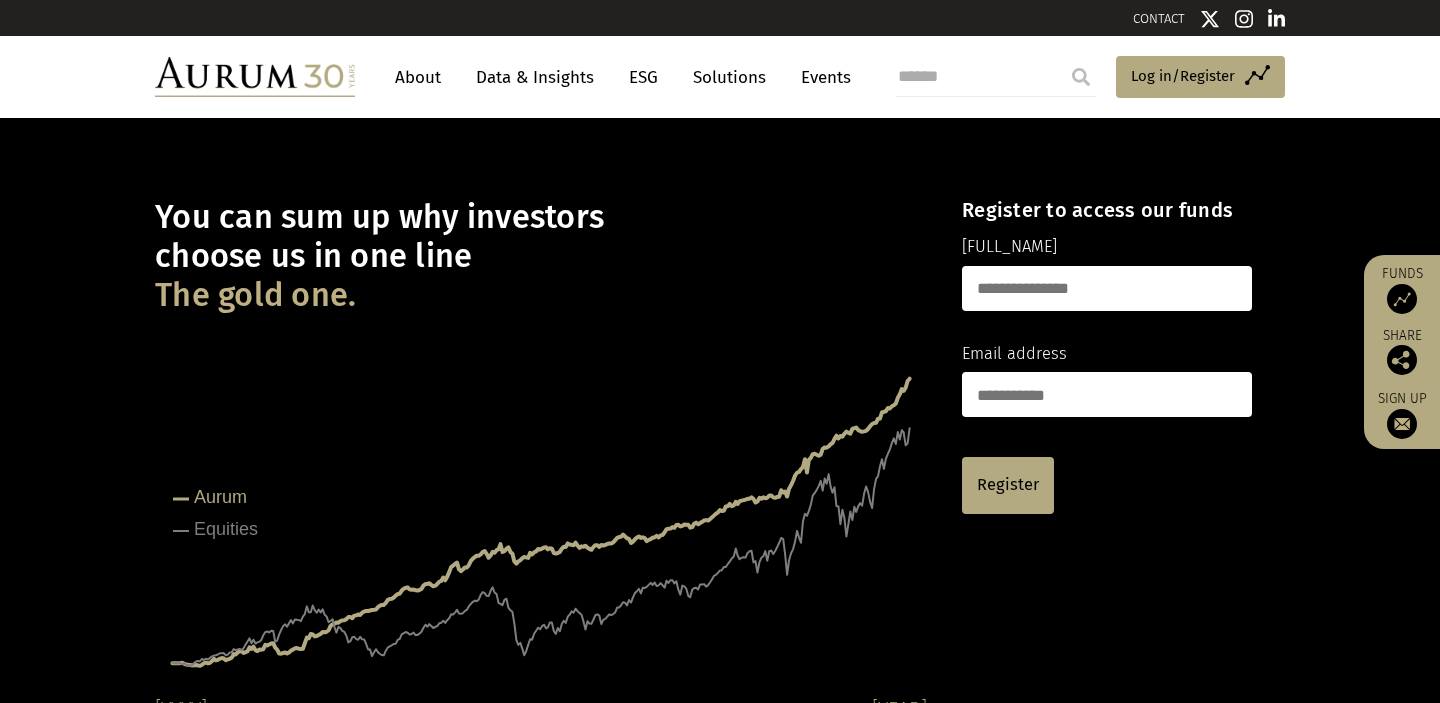 click on "Aurum" at bounding box center (220, 497) 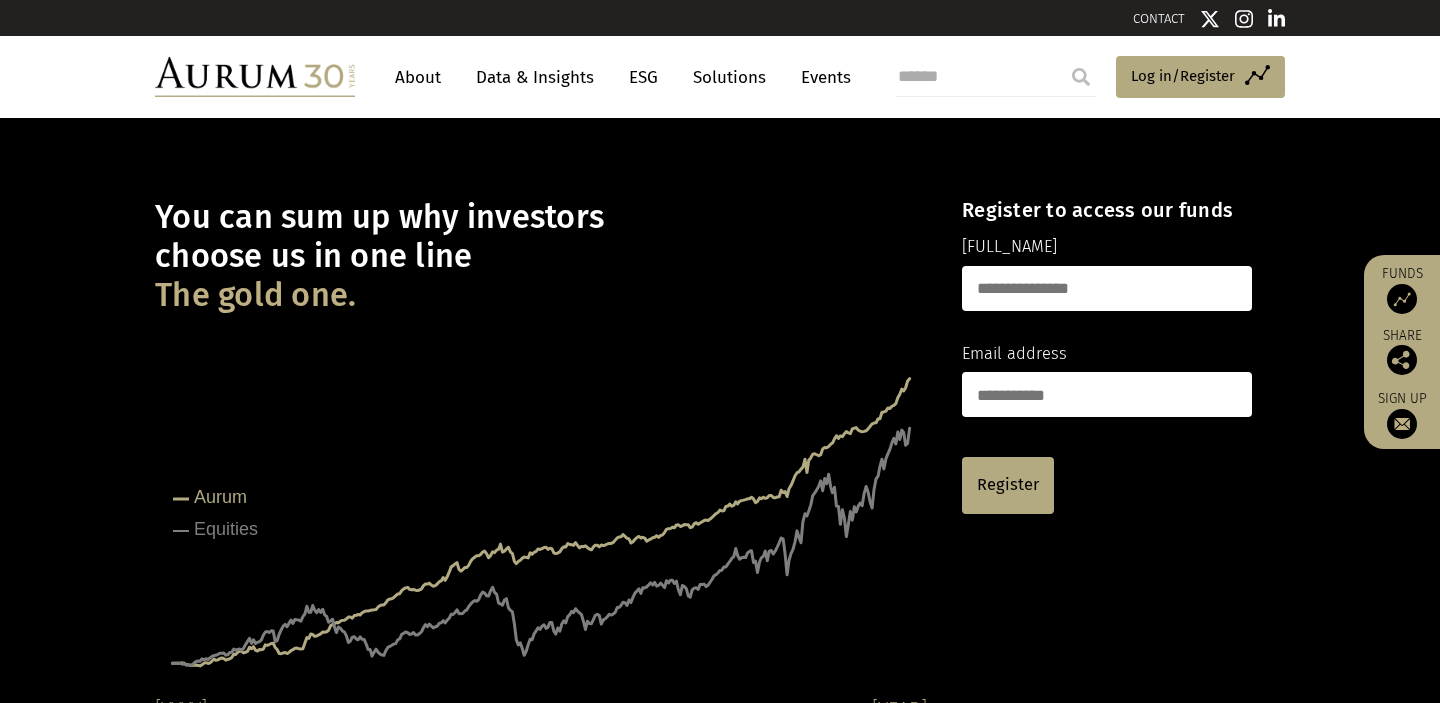 click on "Equities" at bounding box center [226, 529] 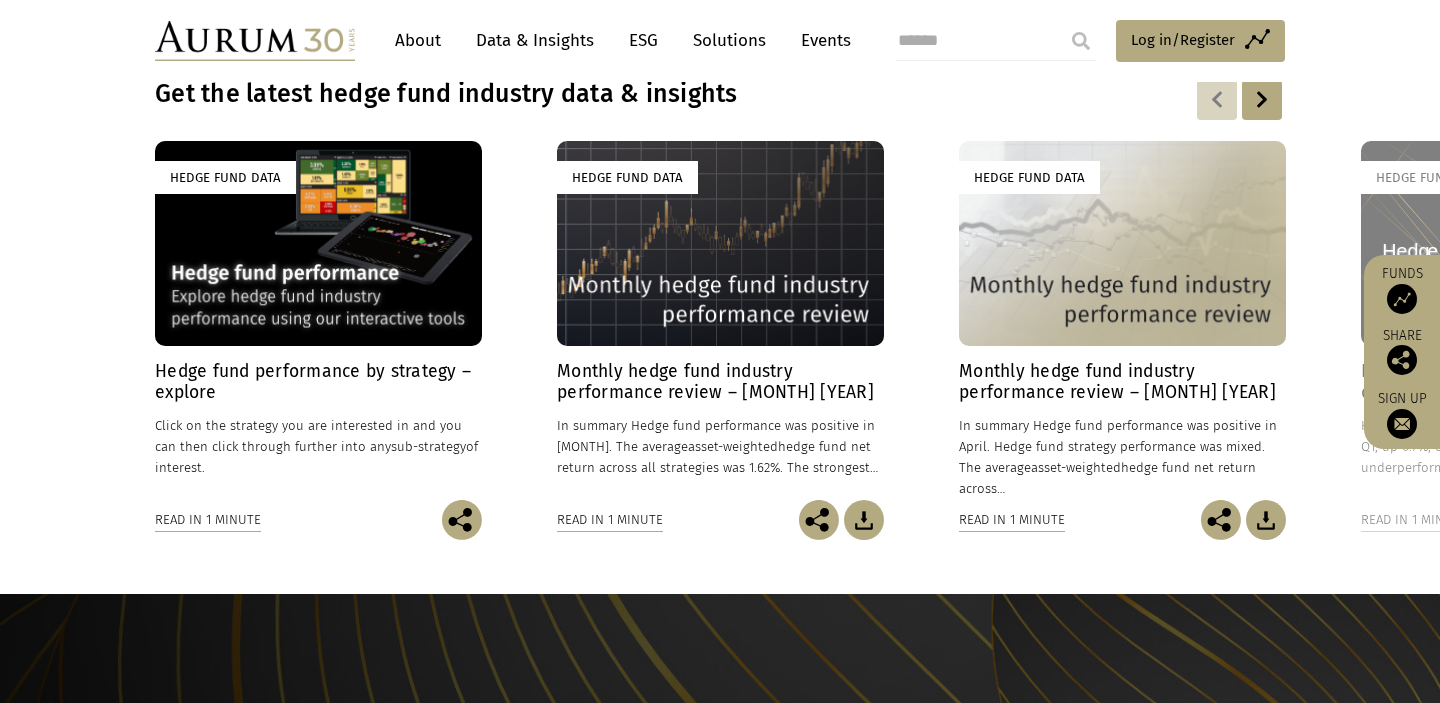 scroll, scrollTop: 1461, scrollLeft: 0, axis: vertical 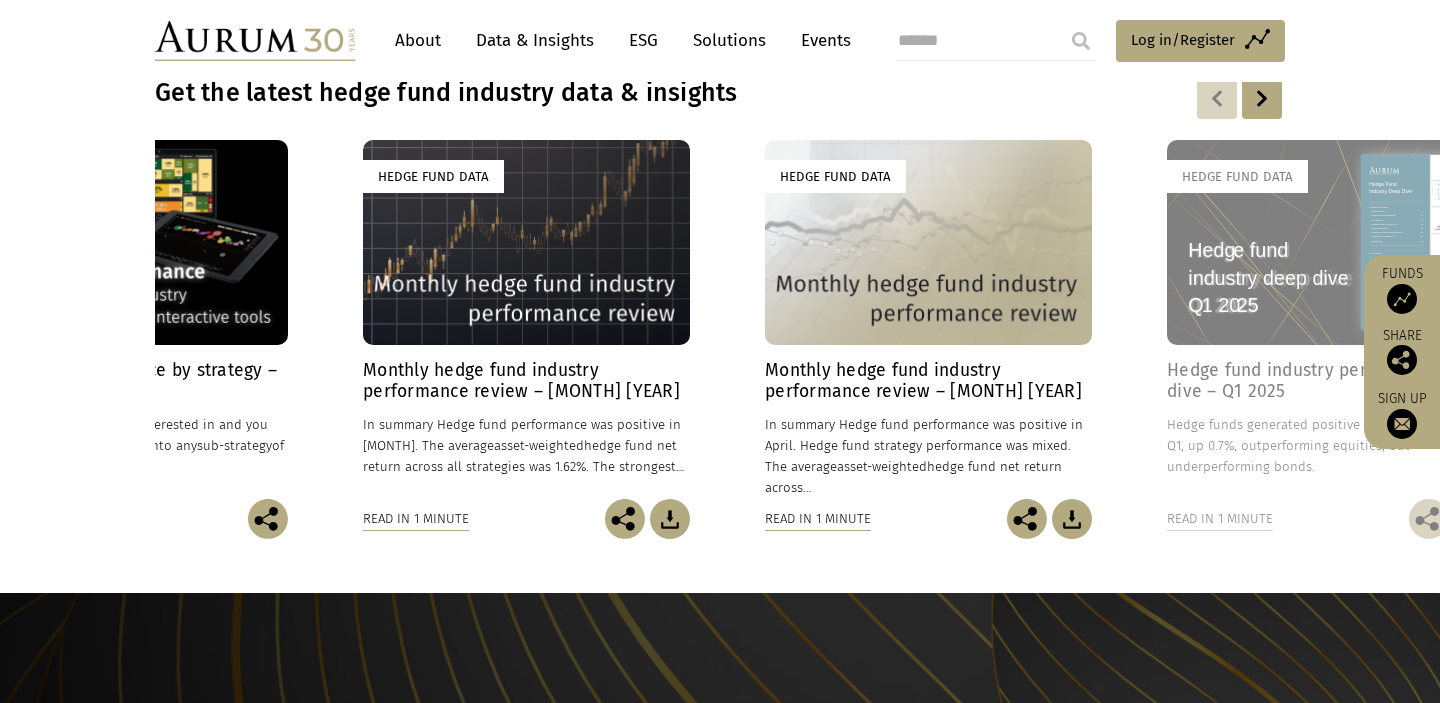 drag, startPoint x: 1407, startPoint y: 215, endPoint x: 1004, endPoint y: 227, distance: 403.17862 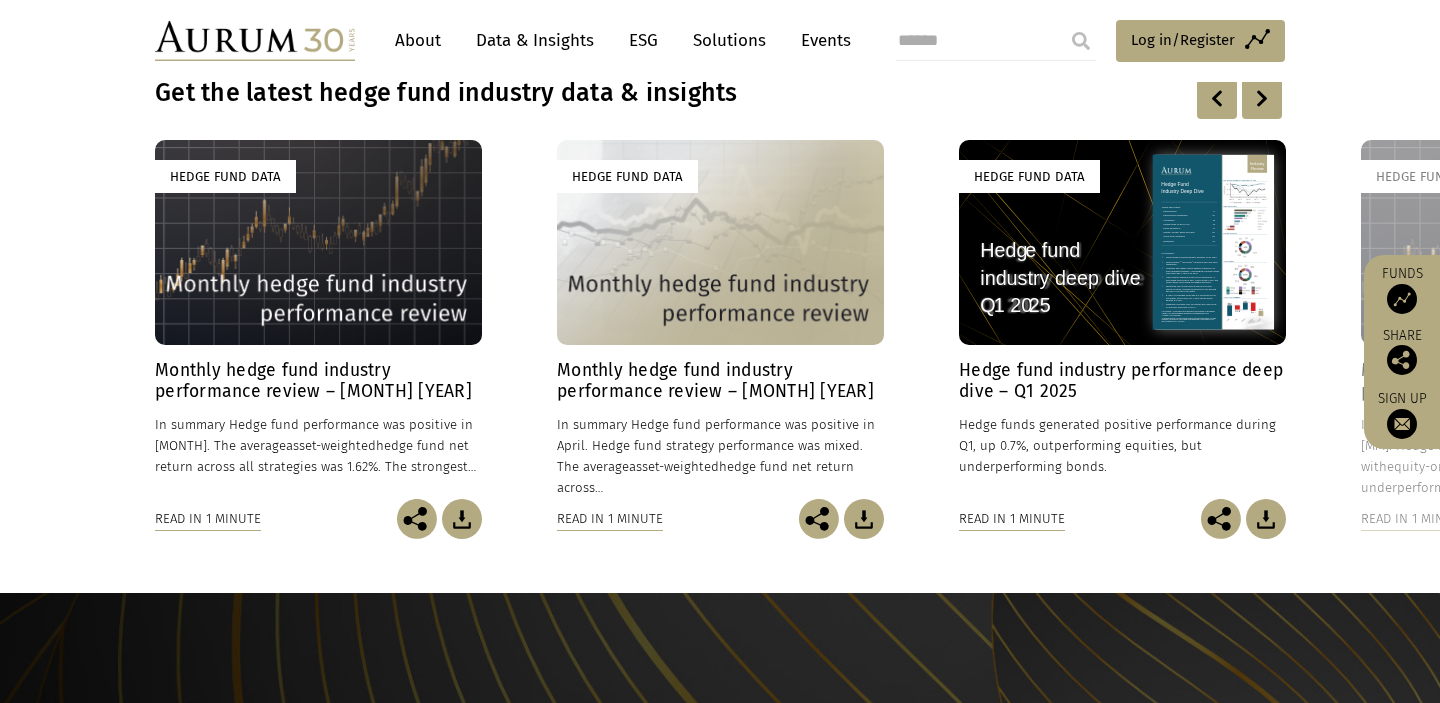 click on "Hedge Fund Data" at bounding box center [1122, 242] 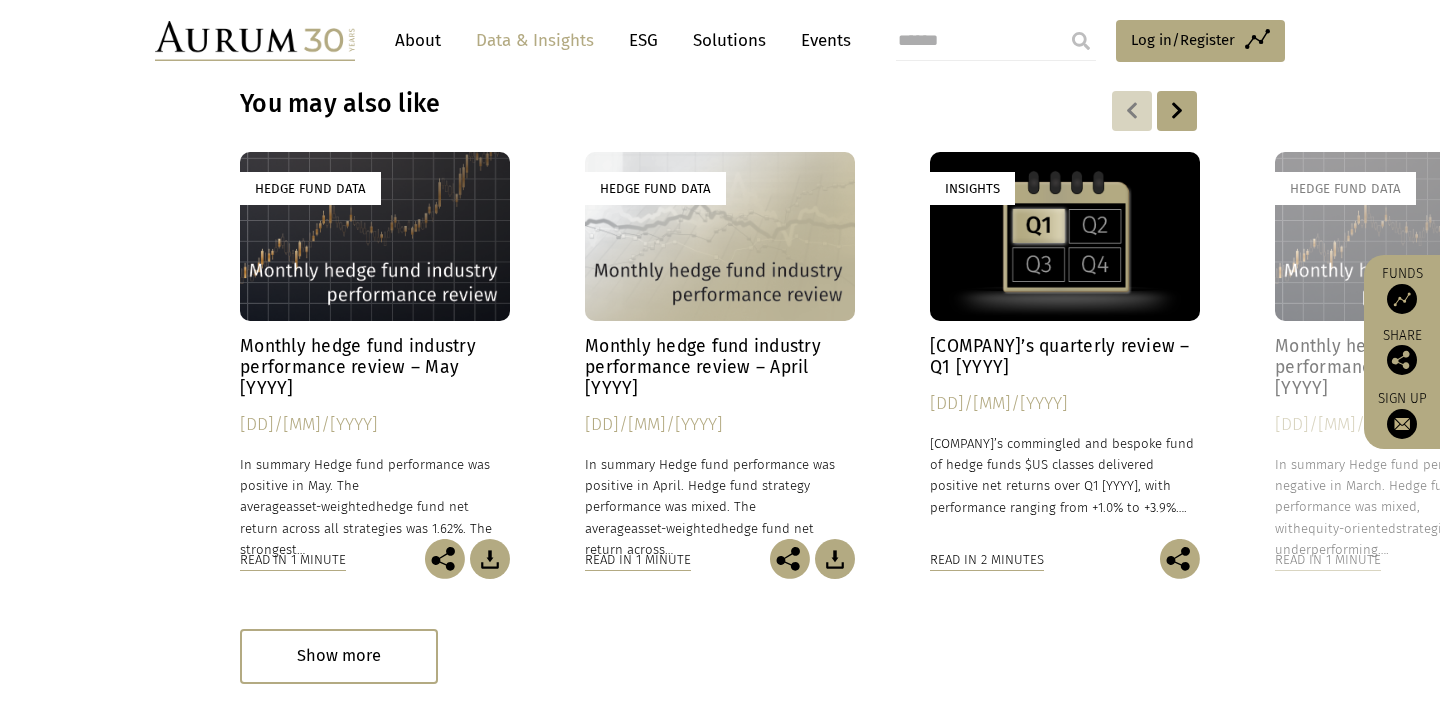 scroll, scrollTop: 4813, scrollLeft: 0, axis: vertical 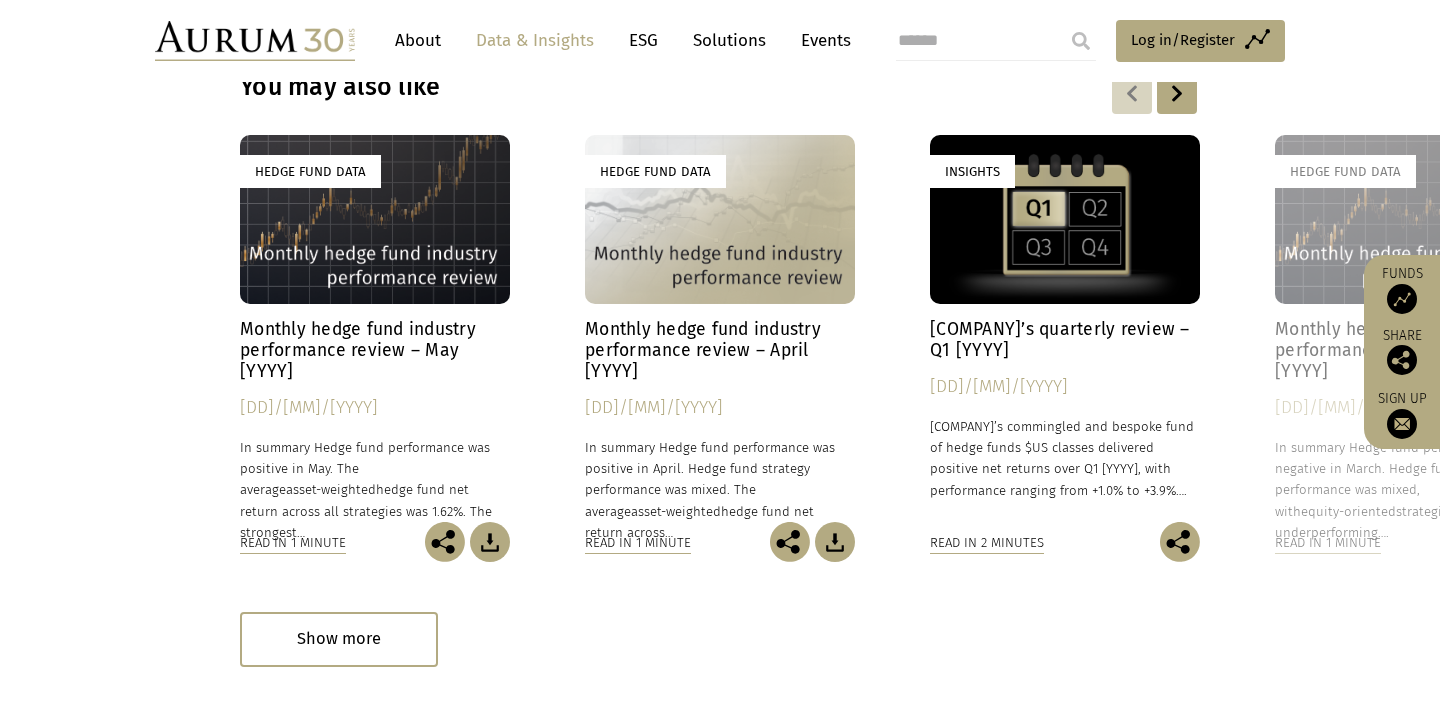 click on "Read in 2 minutes" at bounding box center (293, 543) 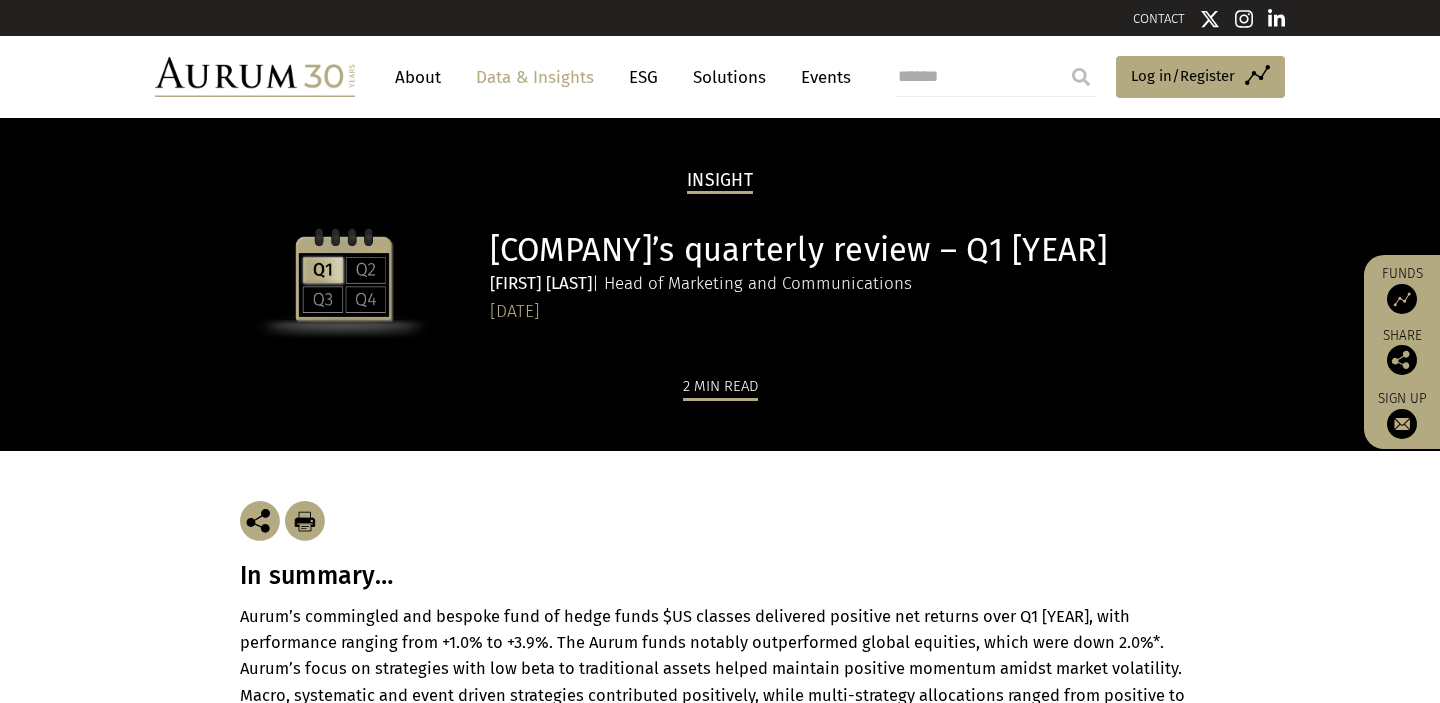 scroll, scrollTop: 0, scrollLeft: 0, axis: both 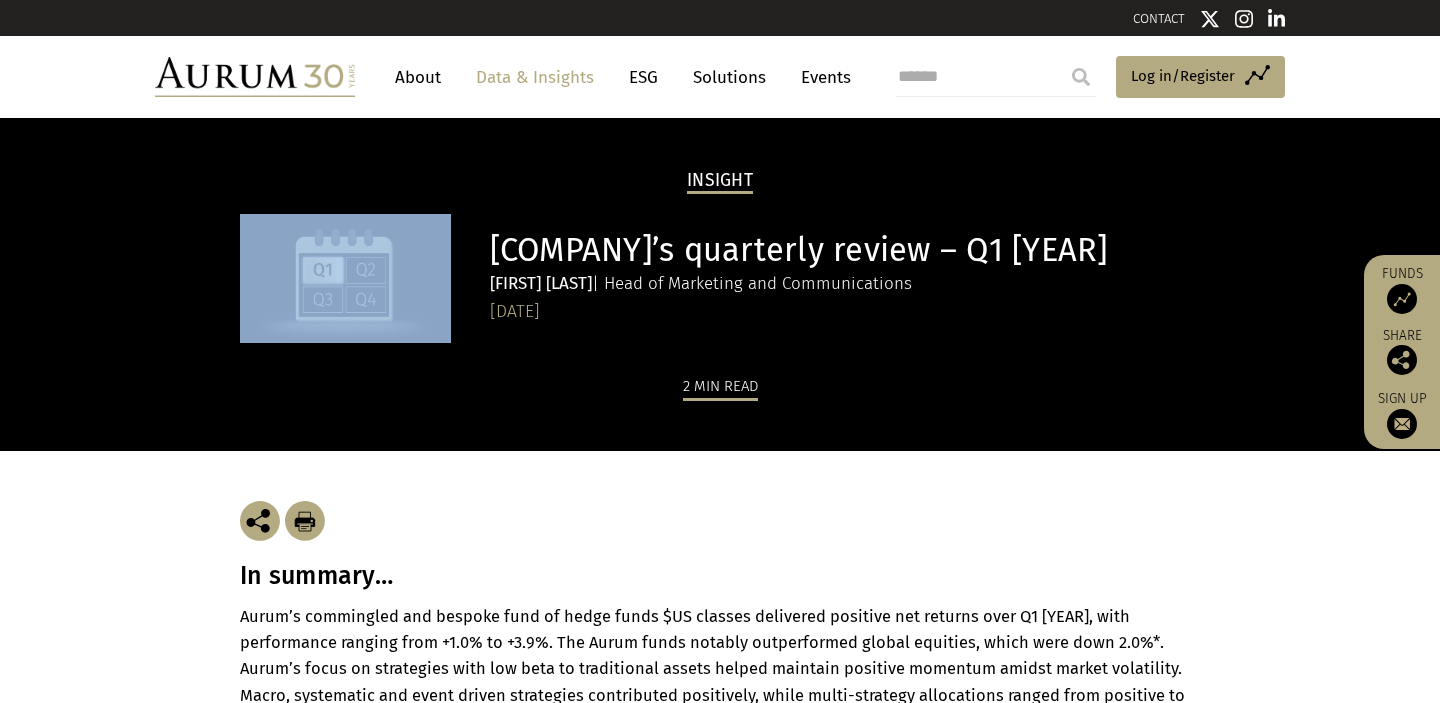 drag, startPoint x: 492, startPoint y: 250, endPoint x: 341, endPoint y: 276, distance: 153.22206 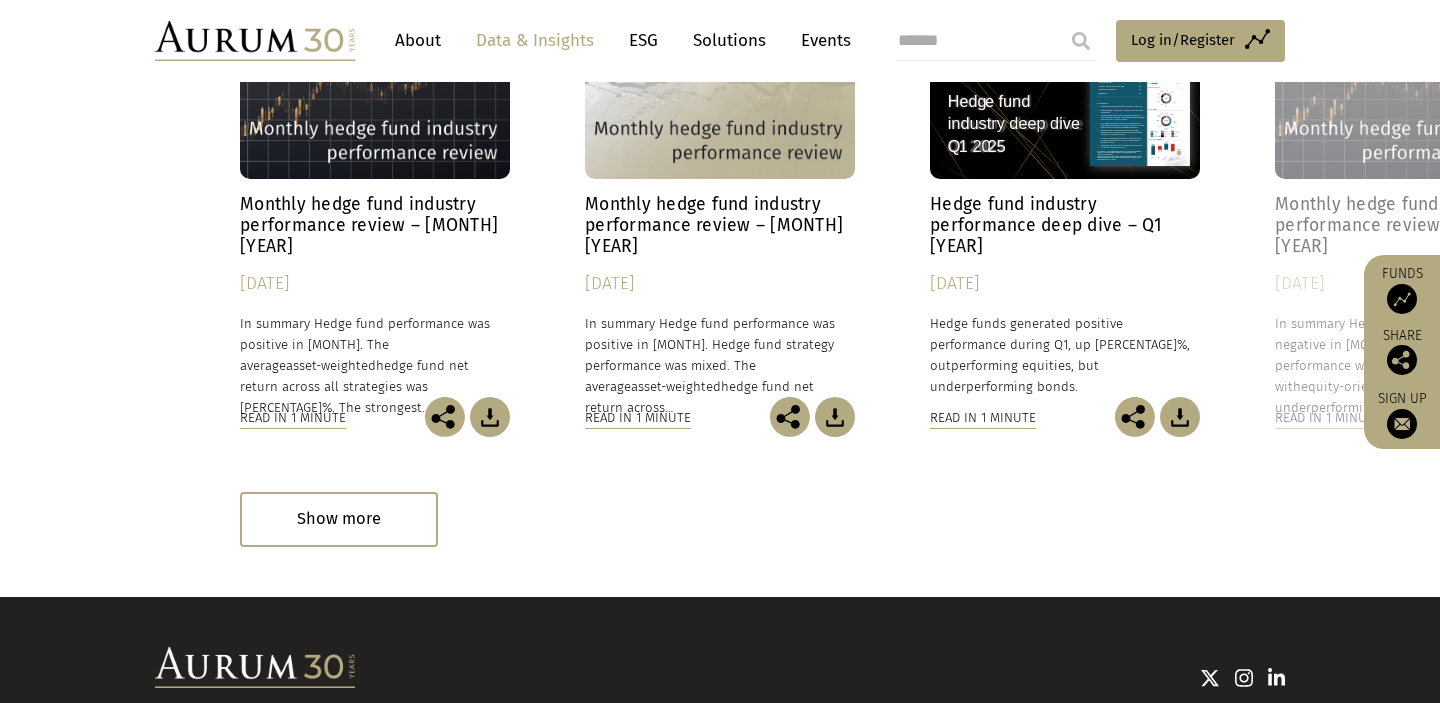 scroll, scrollTop: 3601, scrollLeft: 0, axis: vertical 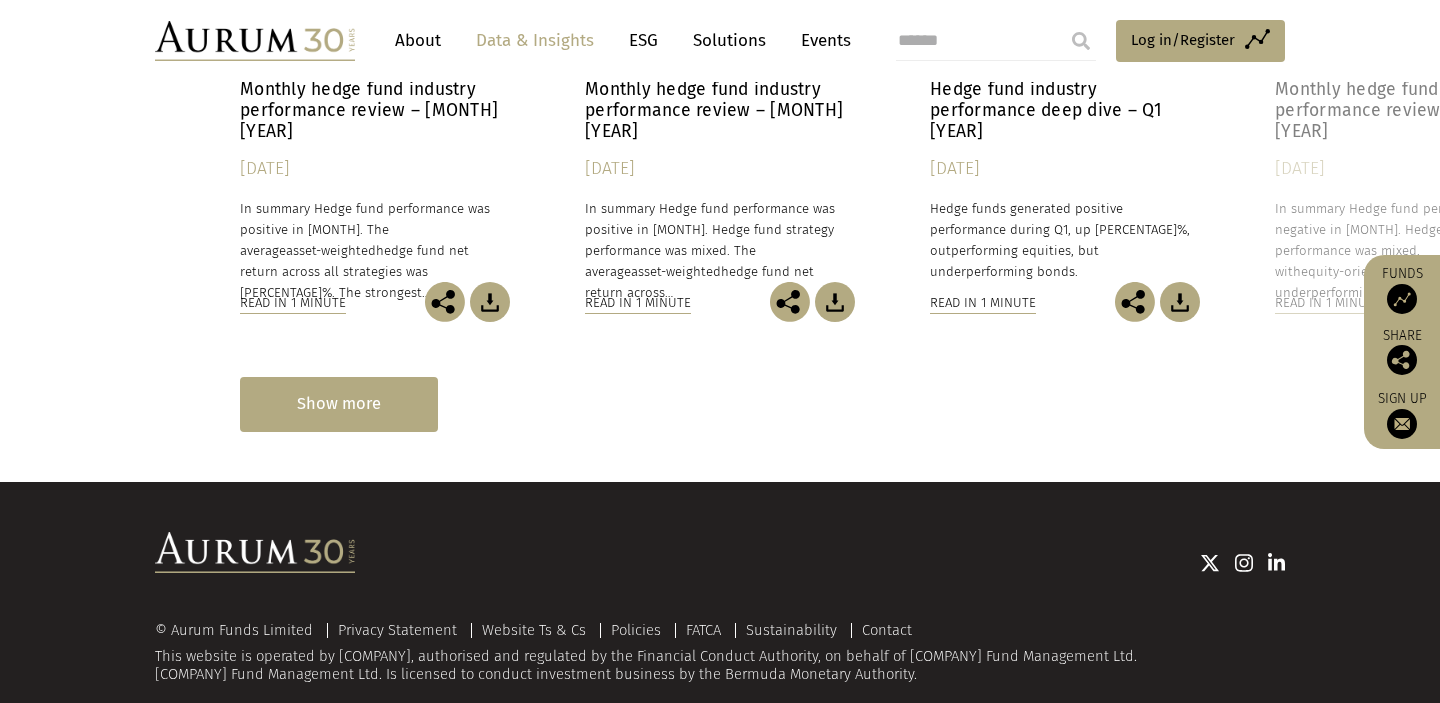 click on "Show more" at bounding box center (339, 404) 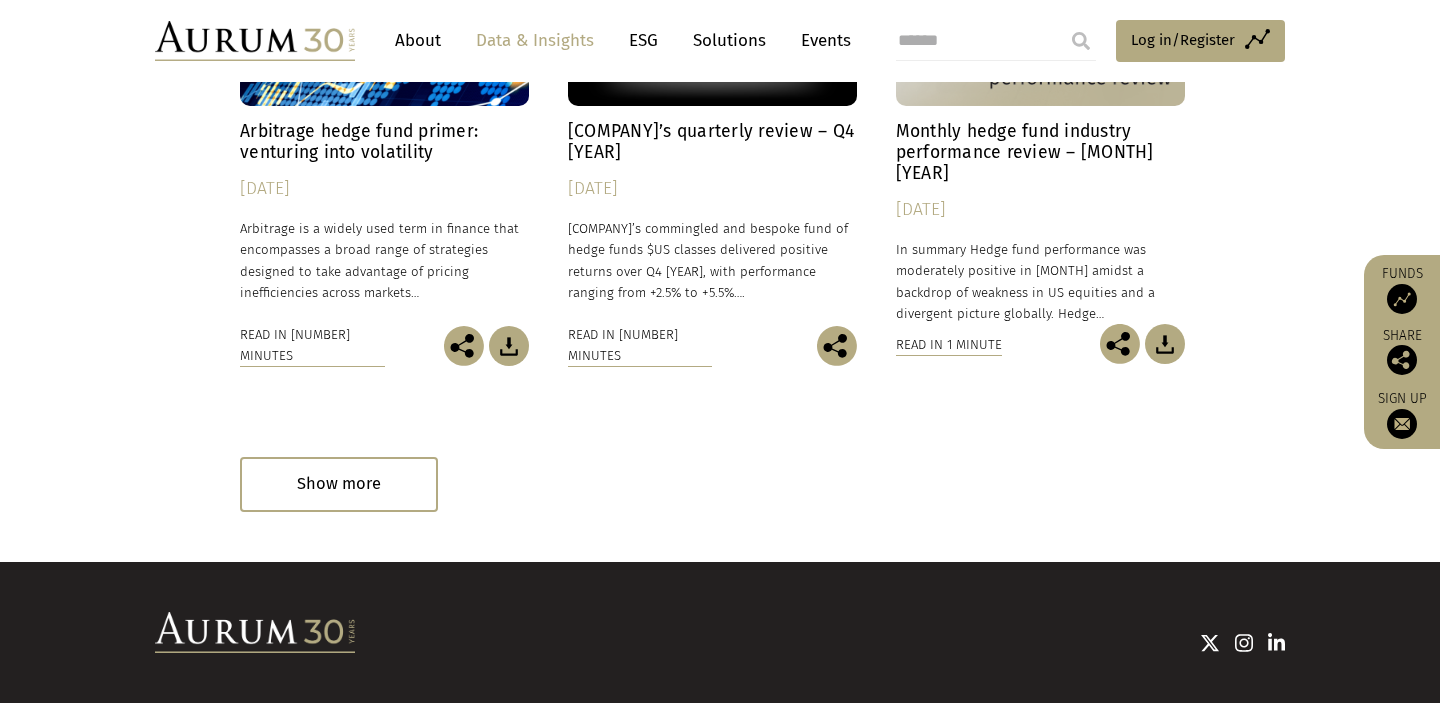 scroll, scrollTop: 5072, scrollLeft: 0, axis: vertical 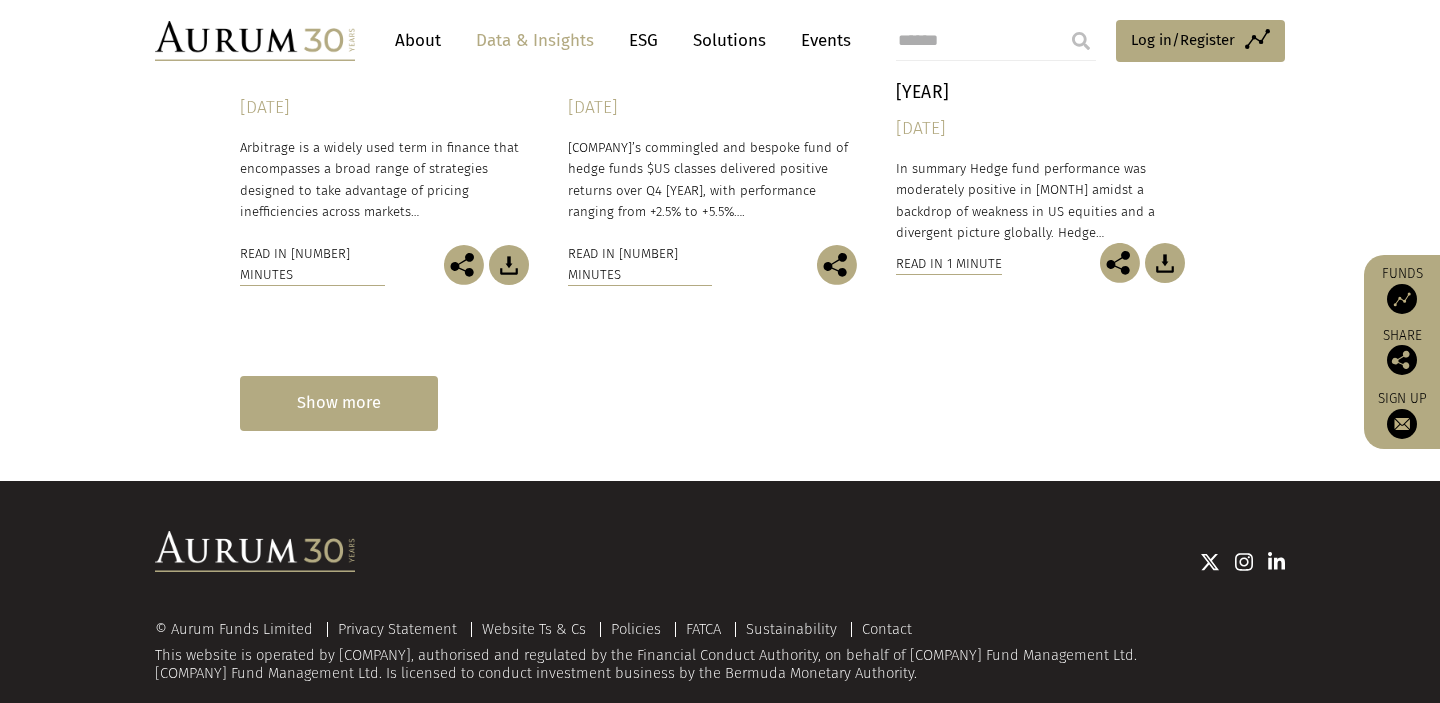 click on "Show more" at bounding box center (339, 403) 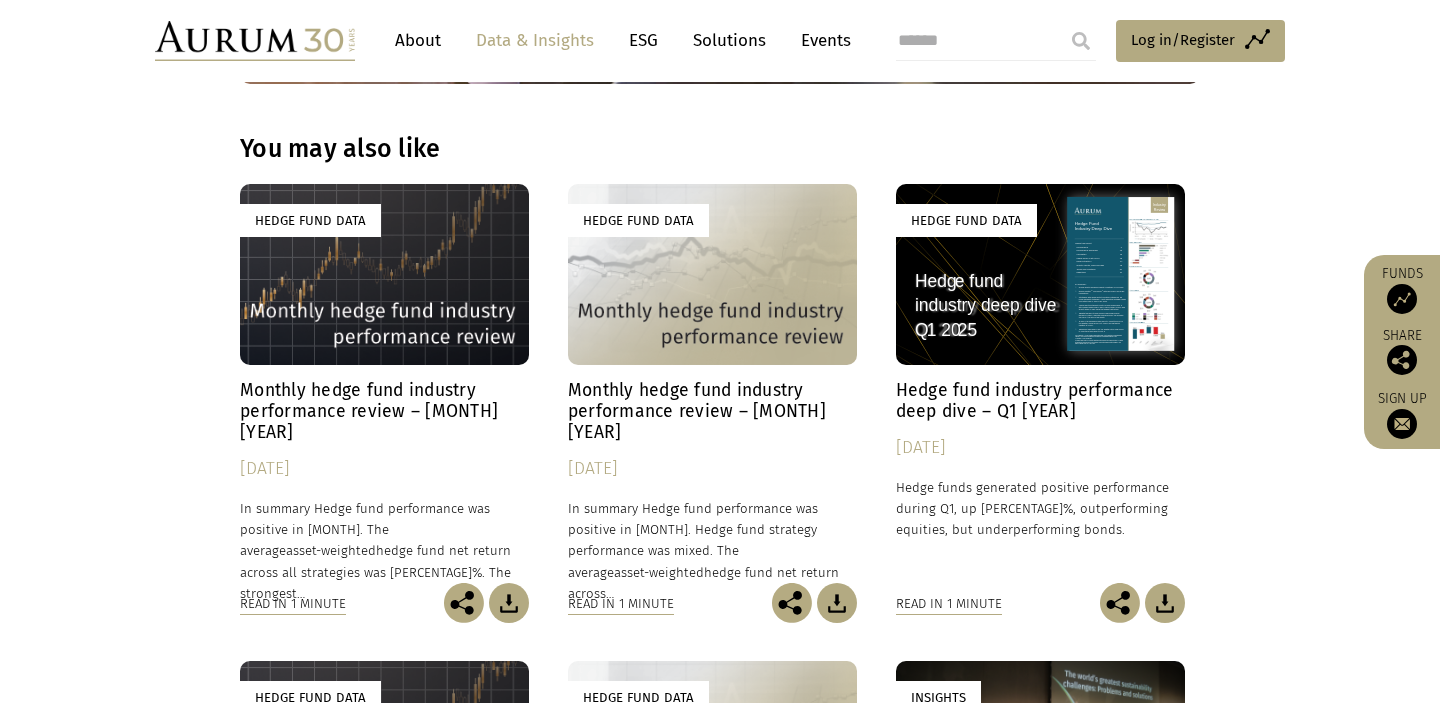 scroll, scrollTop: 3299, scrollLeft: 0, axis: vertical 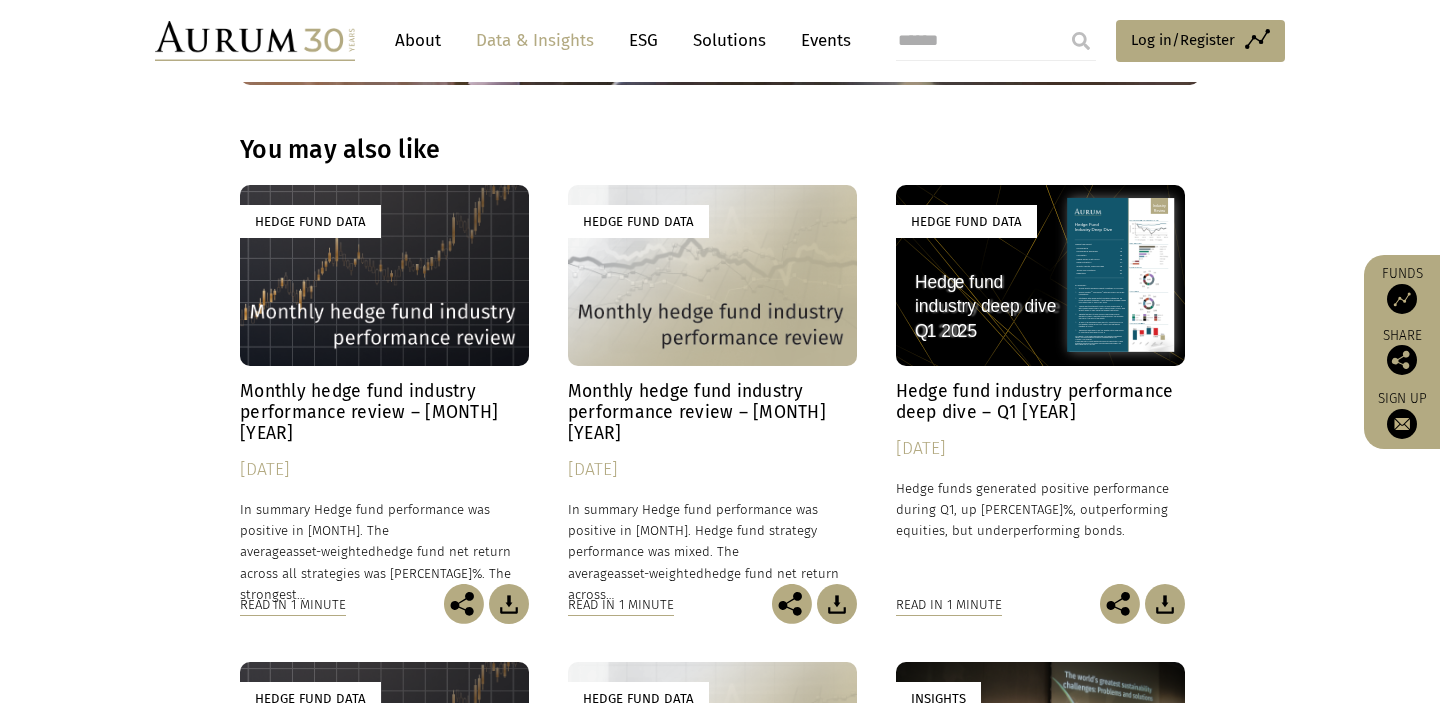click on "Hedge Fund Data" at bounding box center [384, 275] 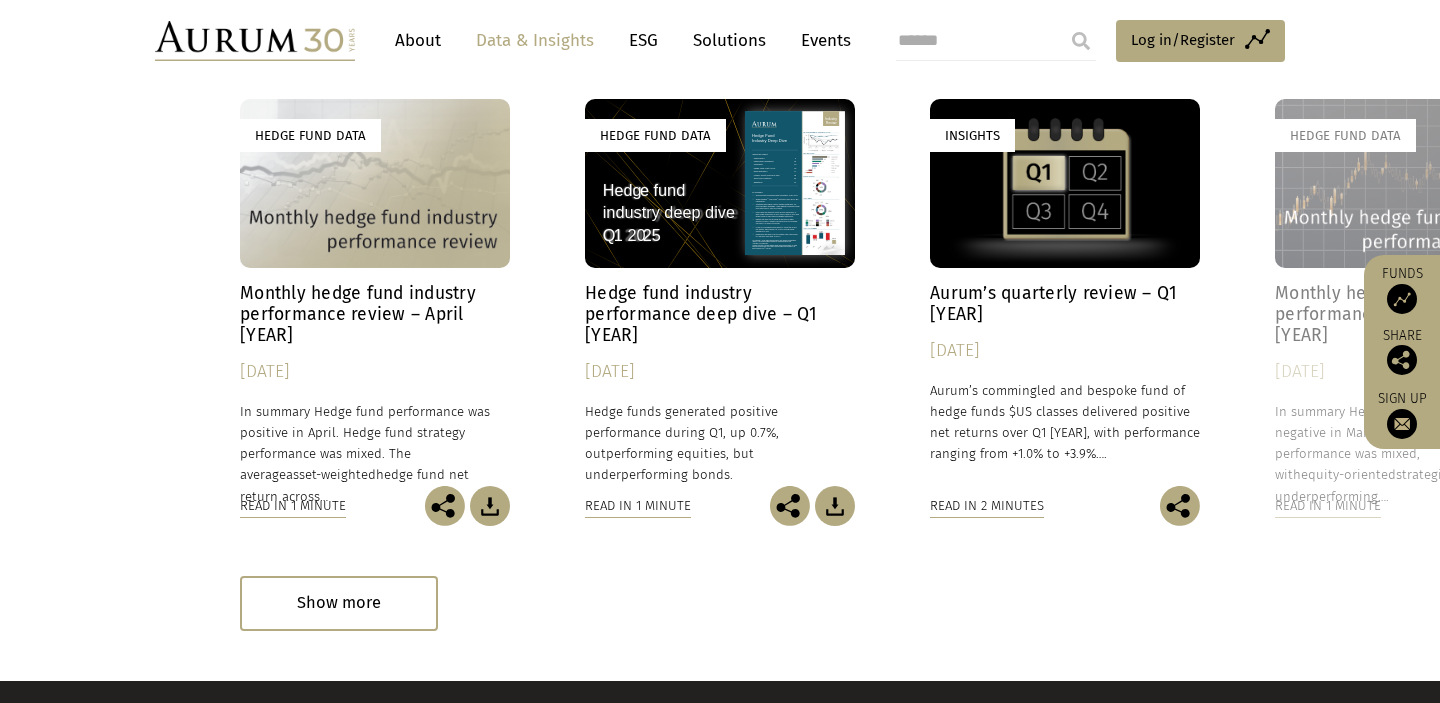 scroll, scrollTop: 2773, scrollLeft: 0, axis: vertical 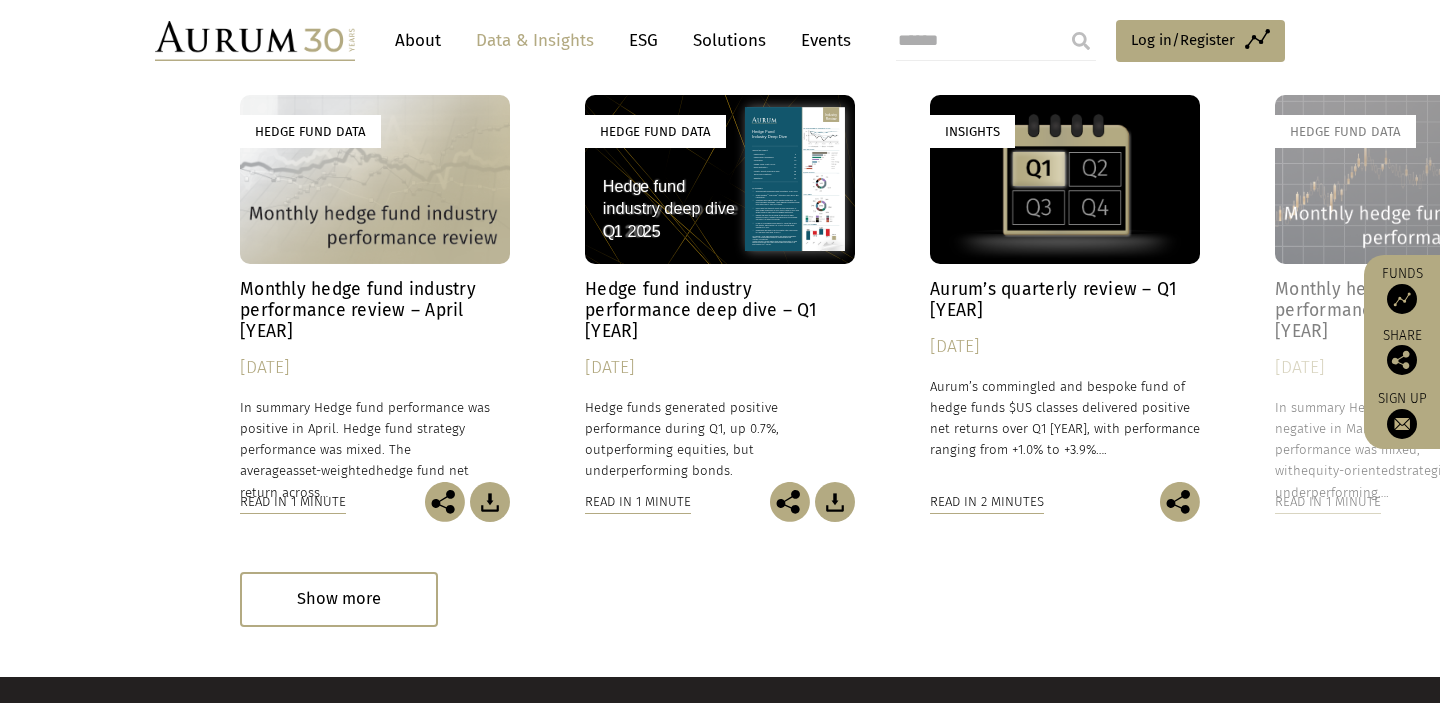 click at bounding box center (490, 502) 